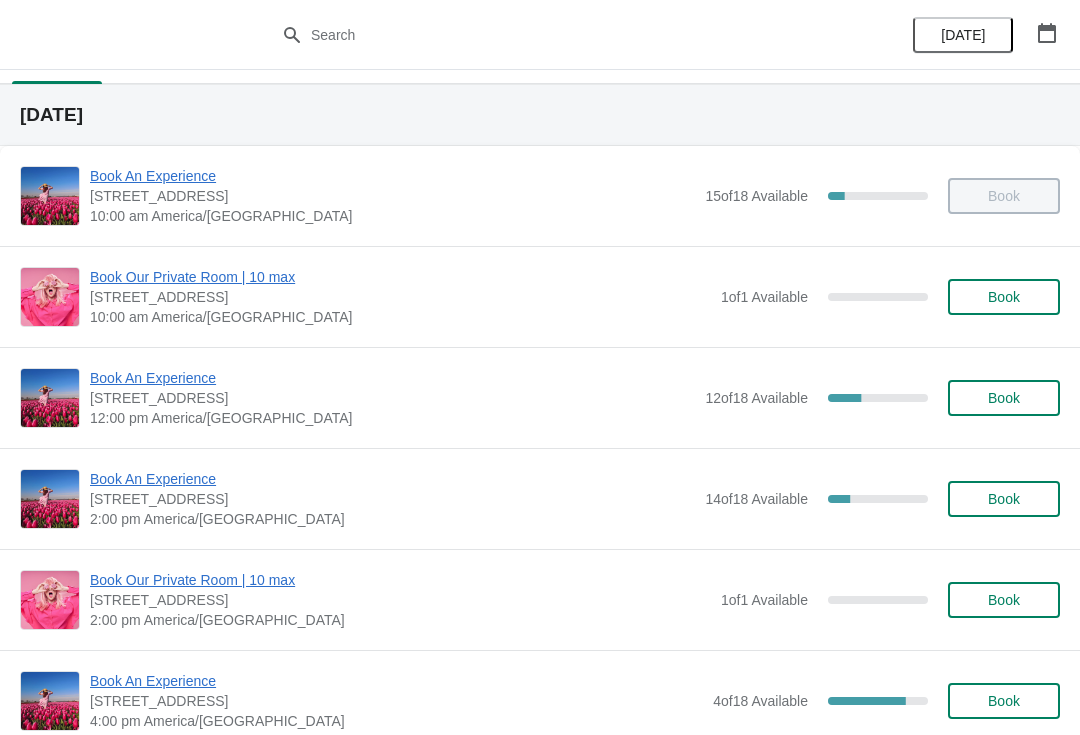 scroll, scrollTop: 27, scrollLeft: 0, axis: vertical 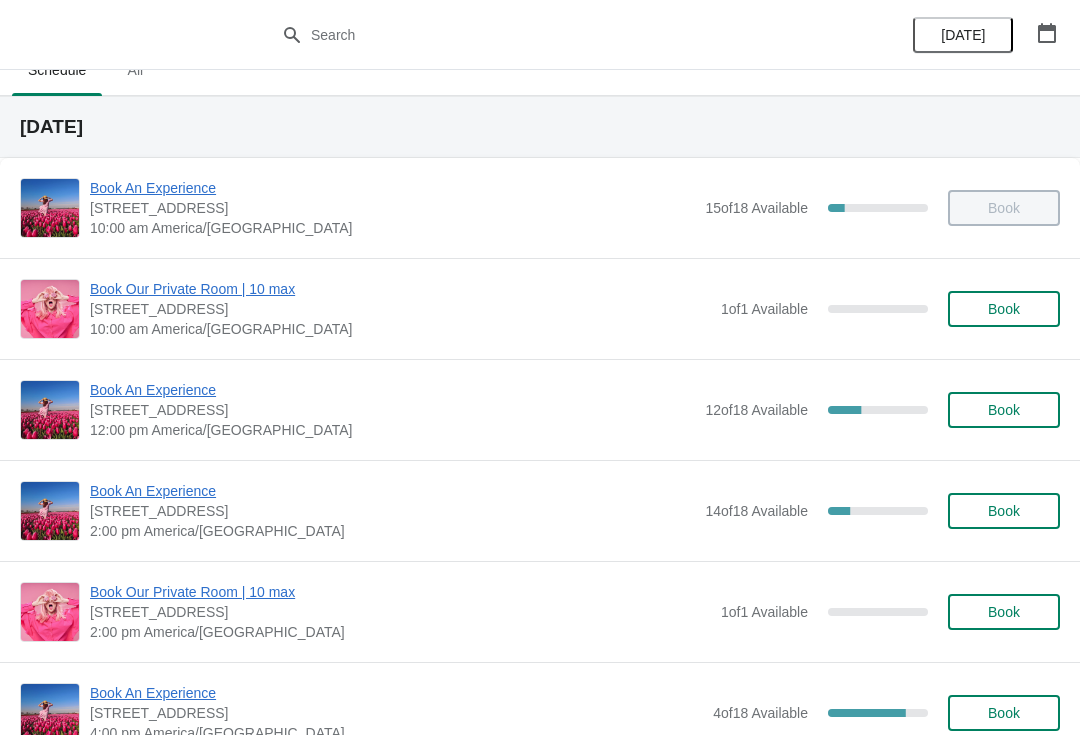 click on "Book An Experience" at bounding box center [392, 390] 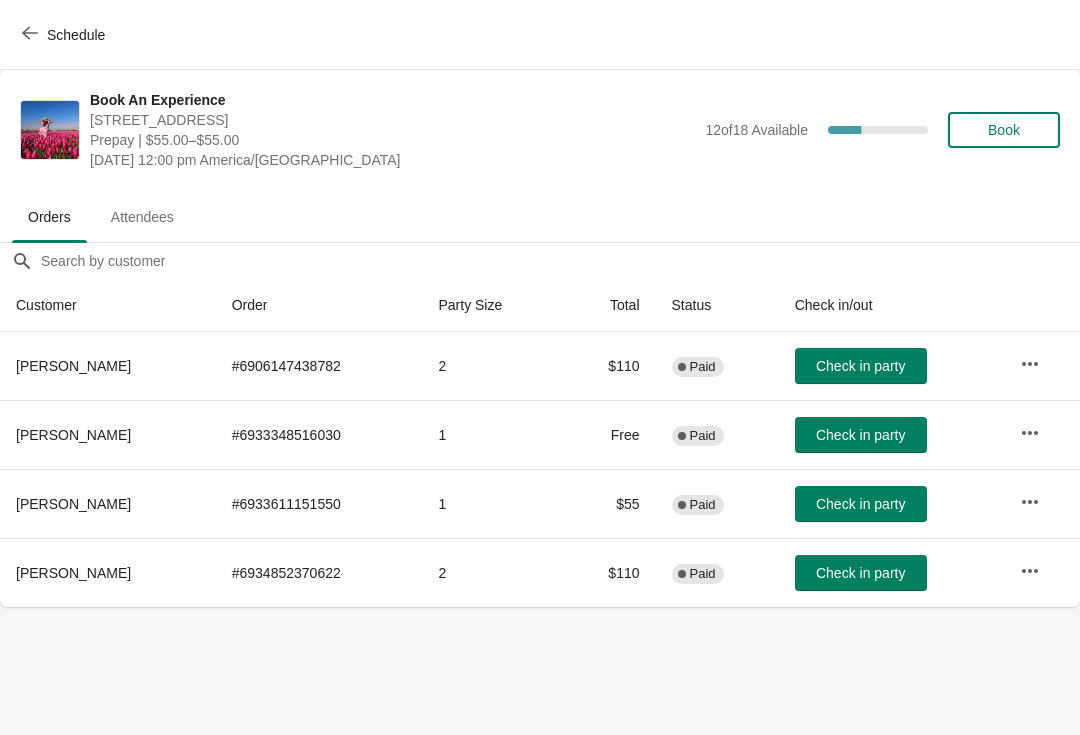 click on "Check in party" at bounding box center (860, 573) 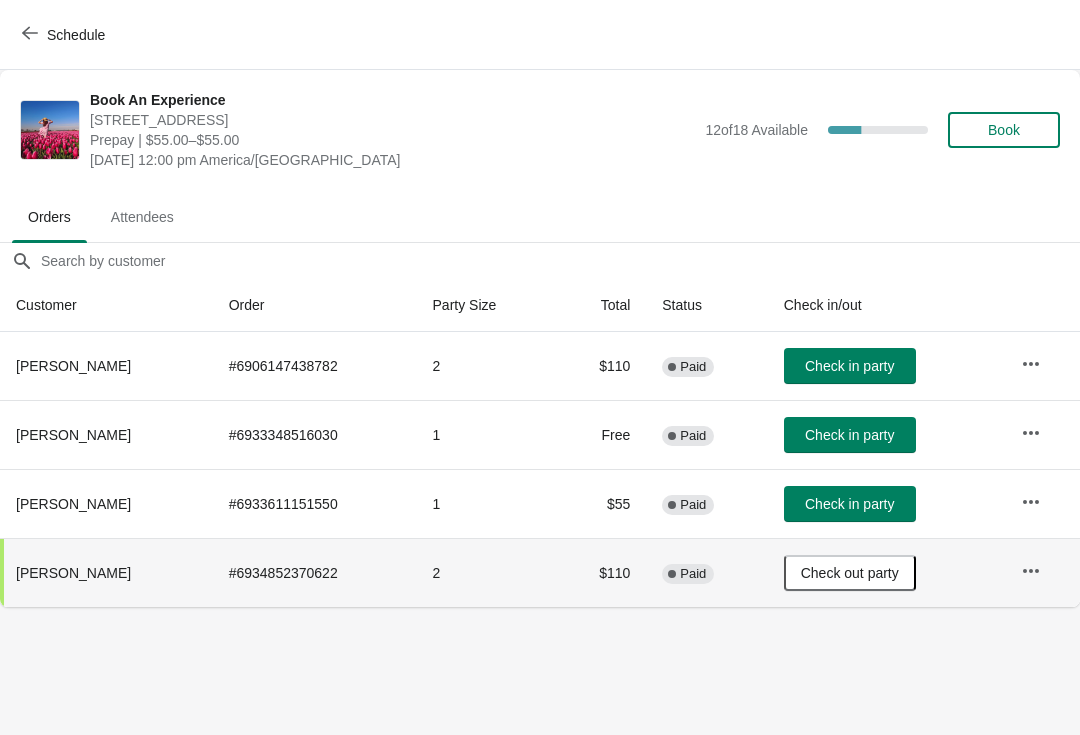 click on "Check in party" at bounding box center (850, 366) 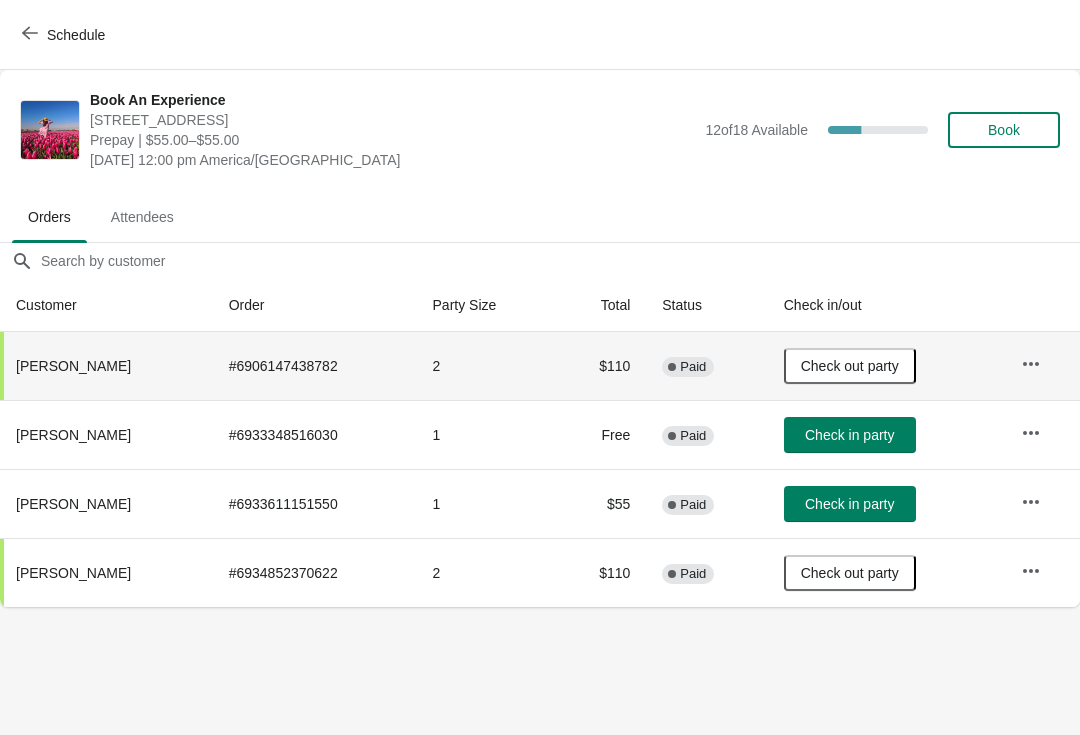 click on "Book" at bounding box center (1004, 130) 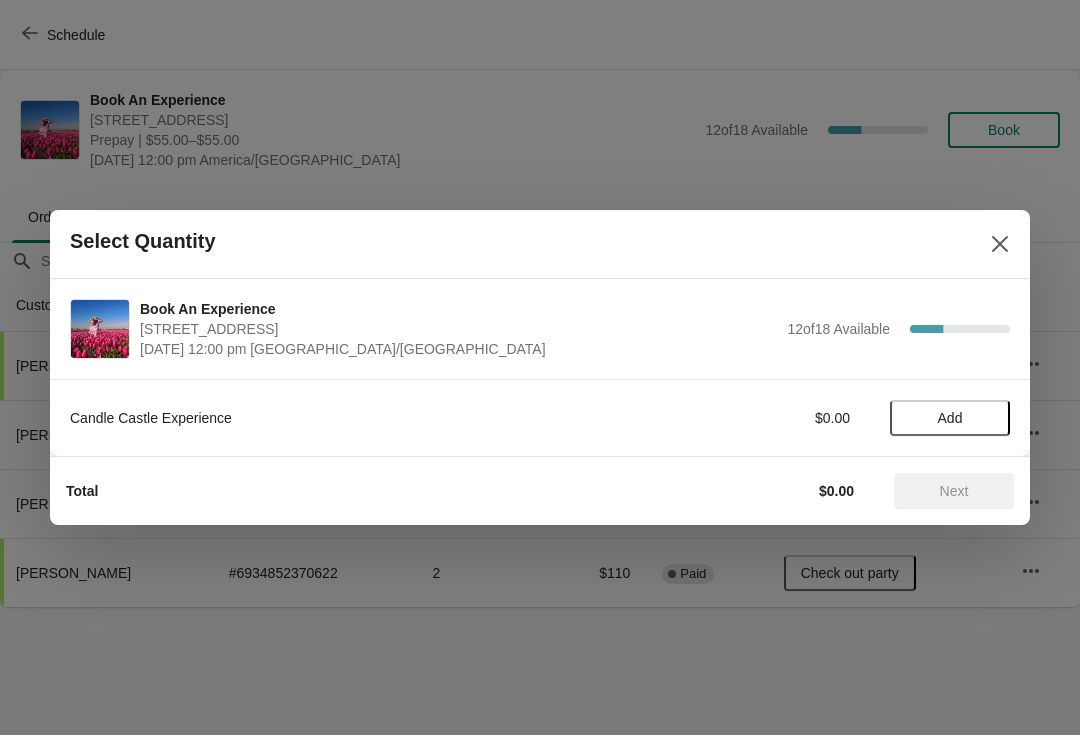 click at bounding box center (1000, 244) 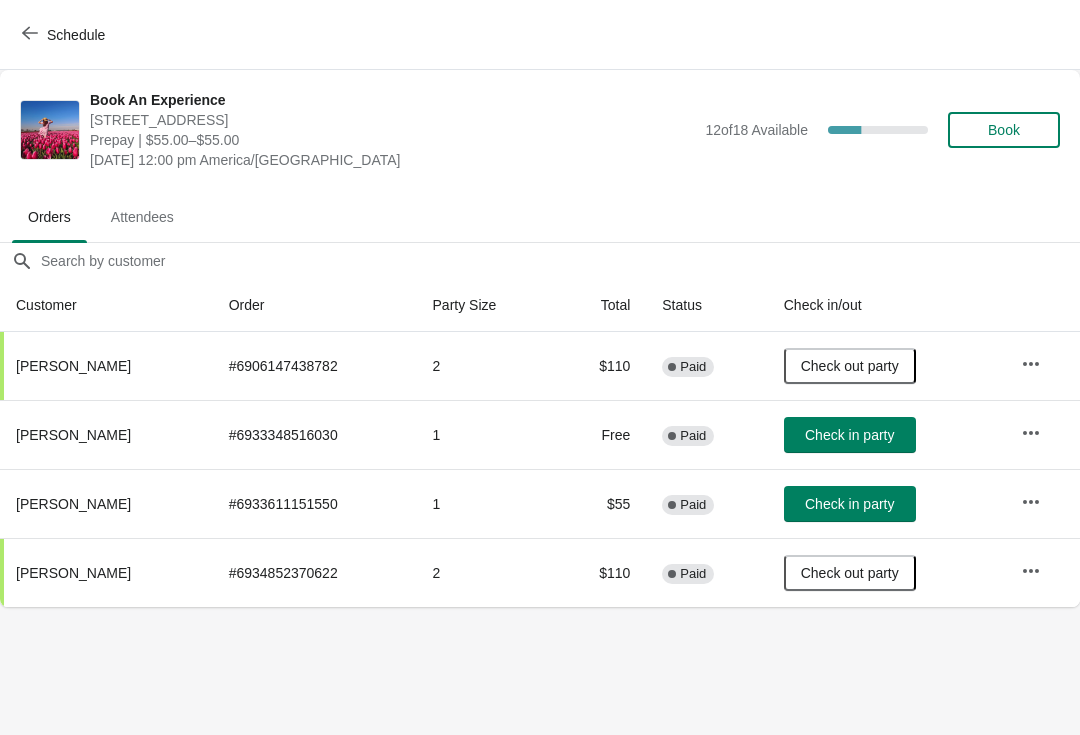click on "Book" at bounding box center [1004, 130] 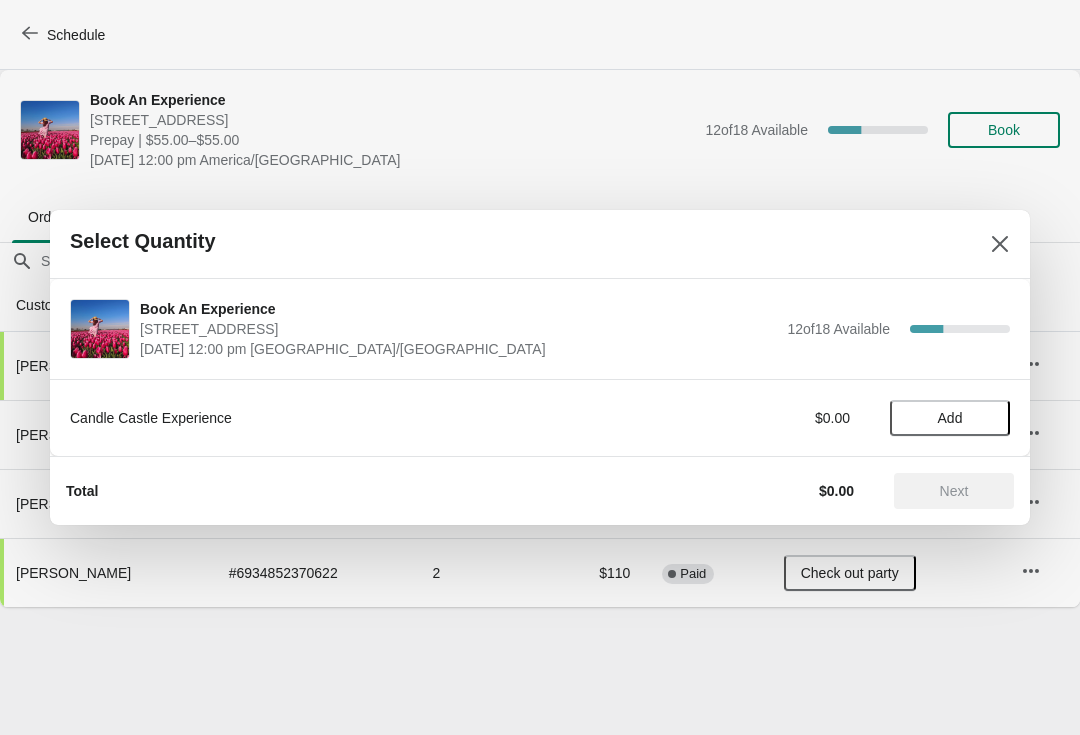 click on "Select Quantity" at bounding box center [540, 244] 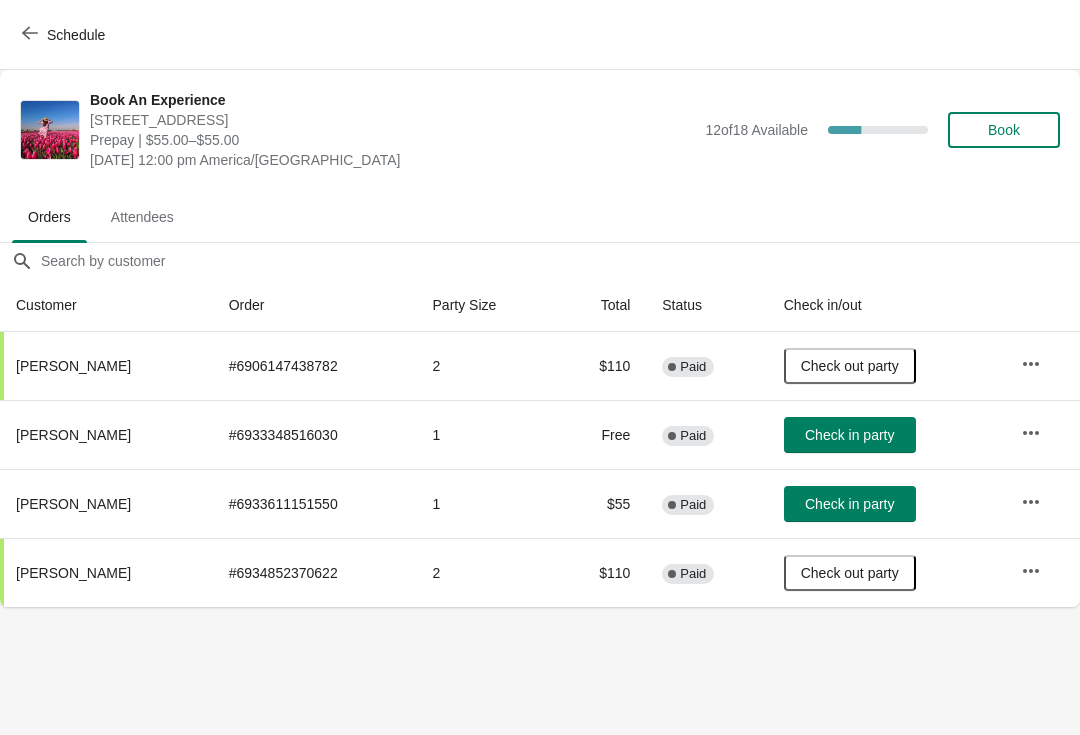 click at bounding box center (1031, 433) 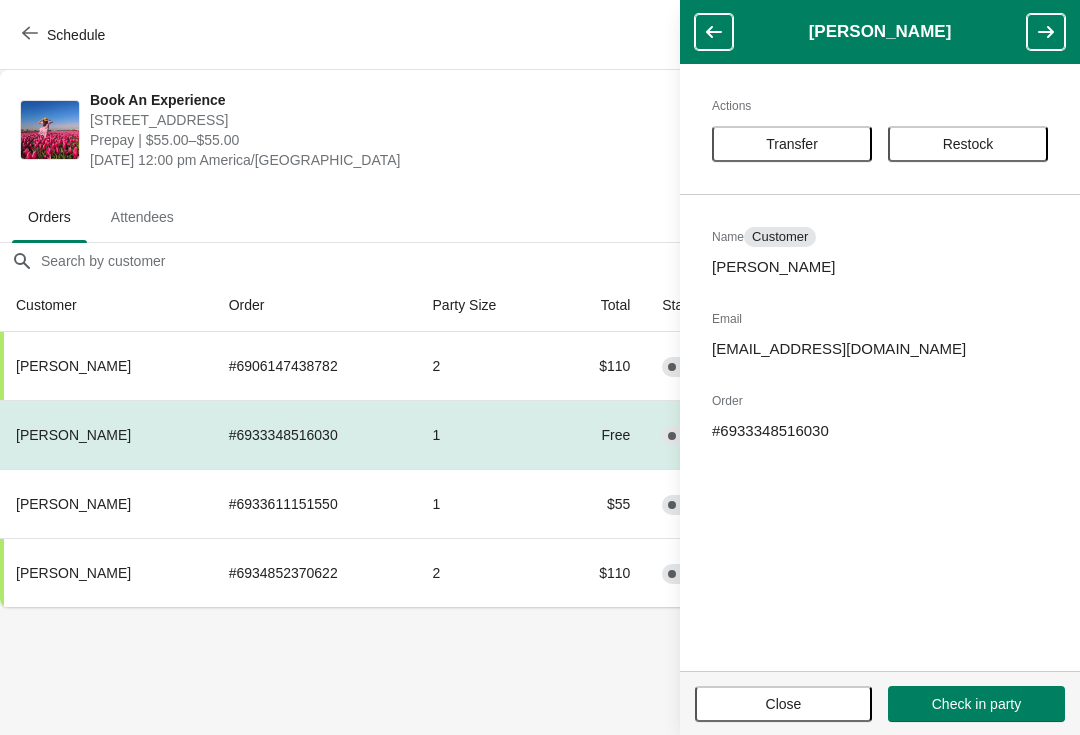 click on "Transfer" at bounding box center [792, 144] 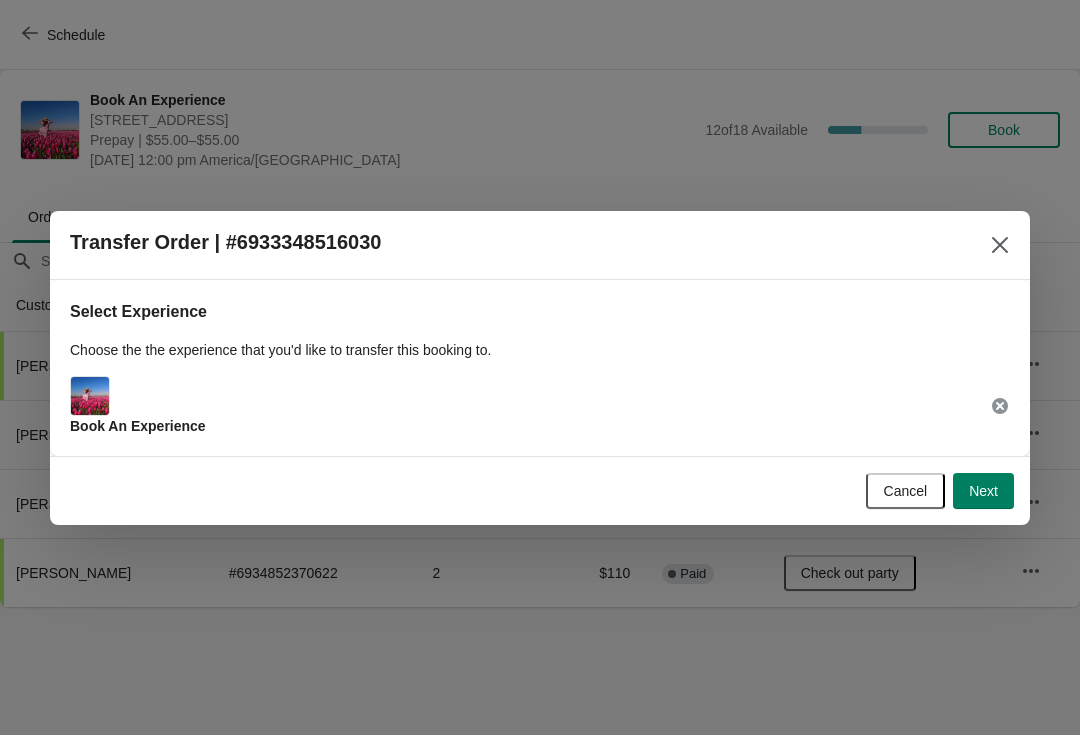 click on "Next" at bounding box center [983, 491] 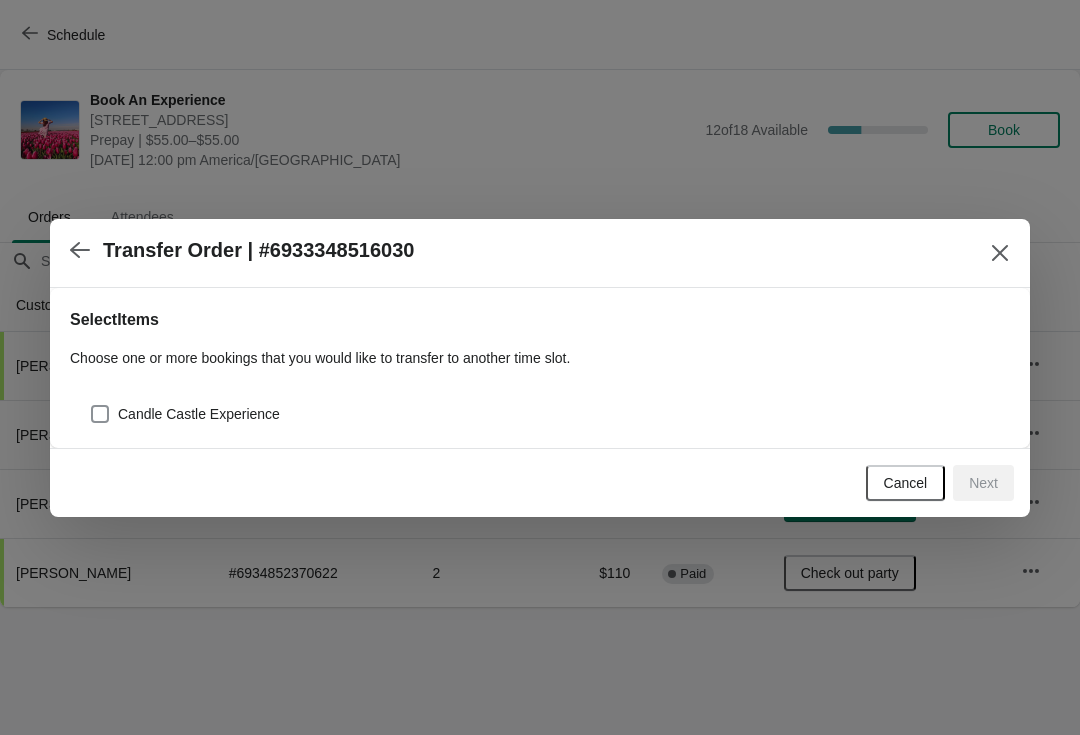 click on "Candle Castle Experience" at bounding box center [199, 414] 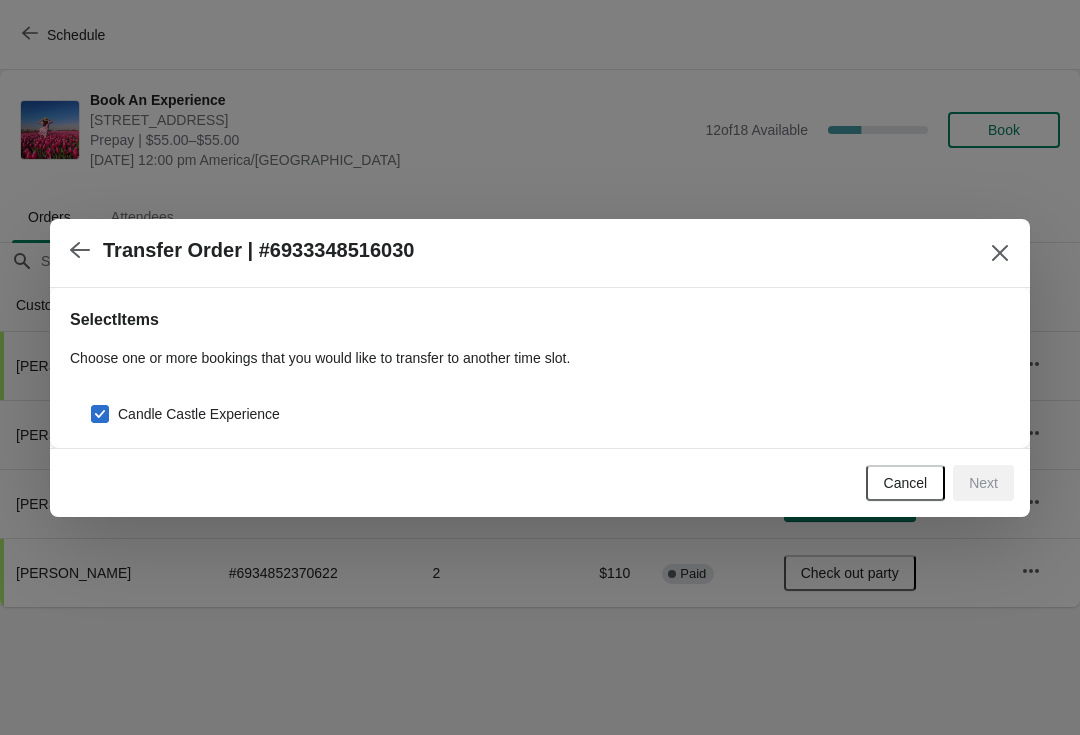 checkbox on "true" 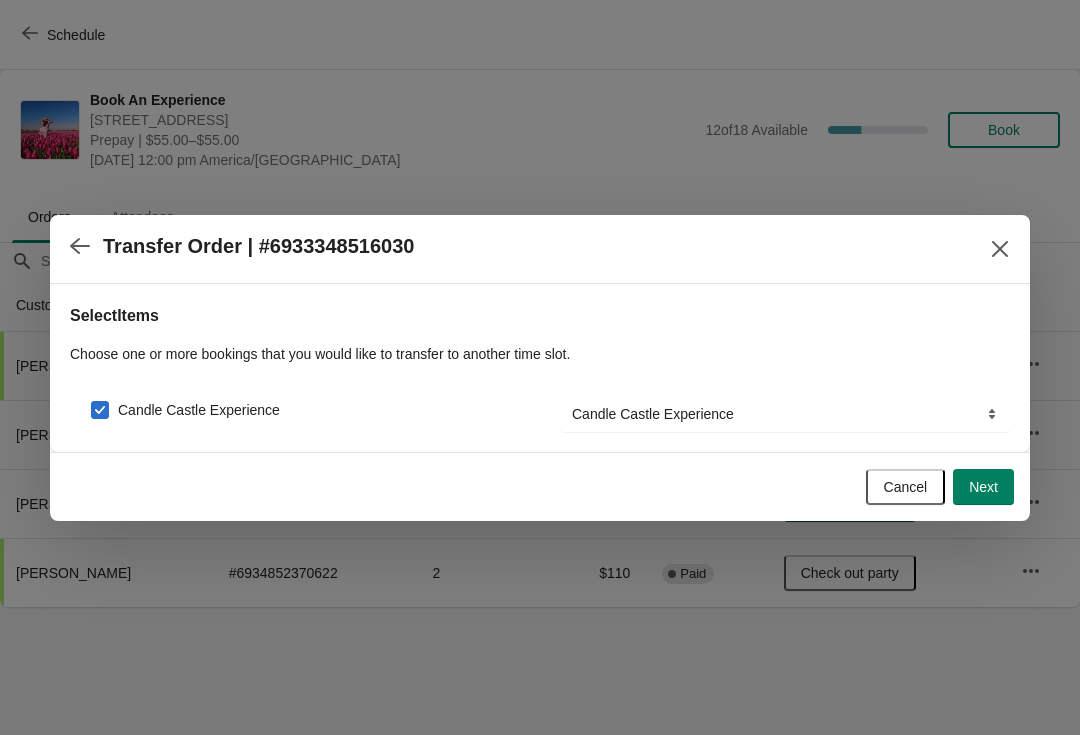 click on "Next" at bounding box center [983, 487] 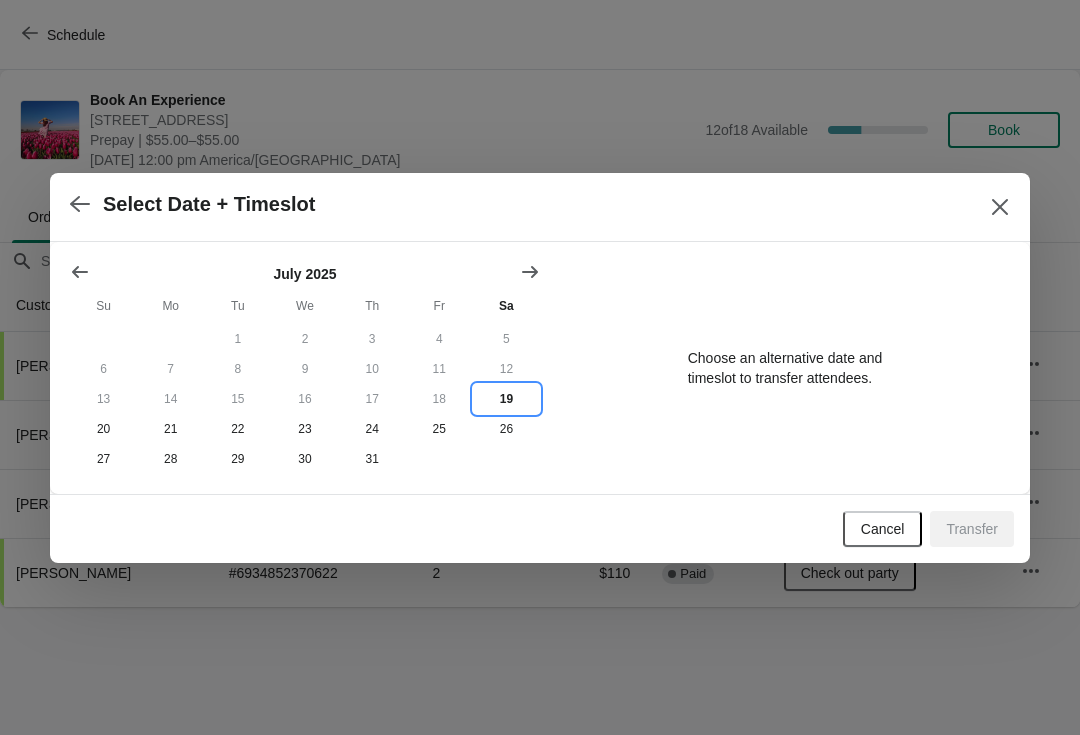 click on "19" at bounding box center (506, 399) 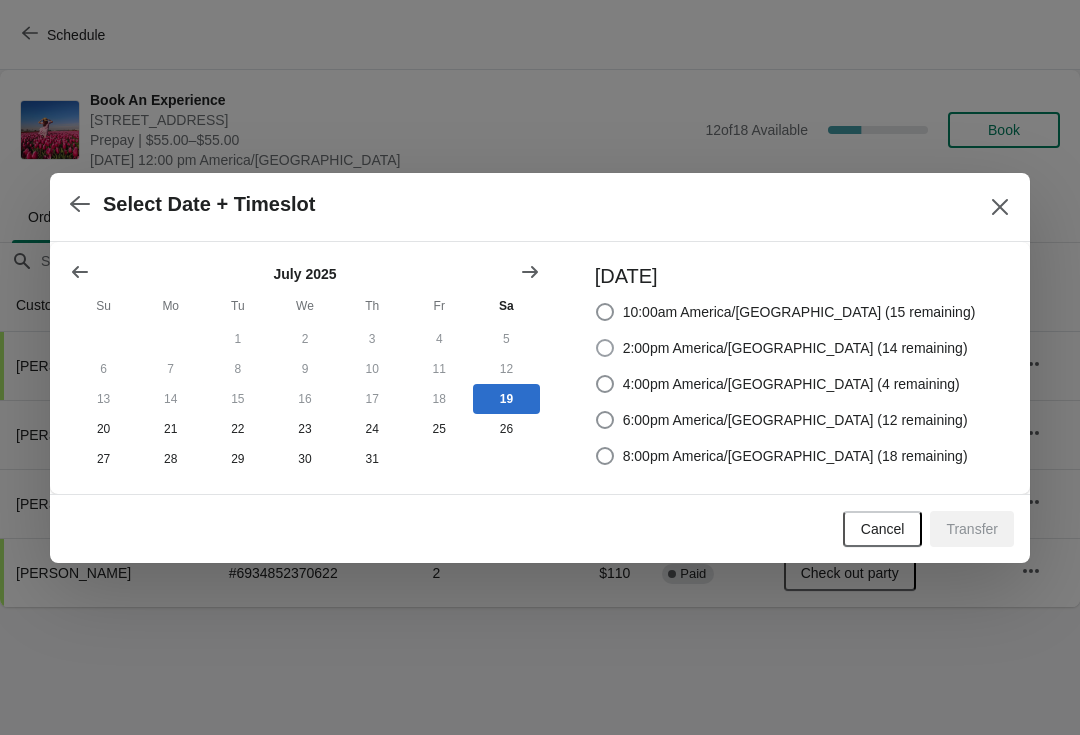 click on "2:00pm America/[GEOGRAPHIC_DATA] (14 remaining)" at bounding box center [795, 348] 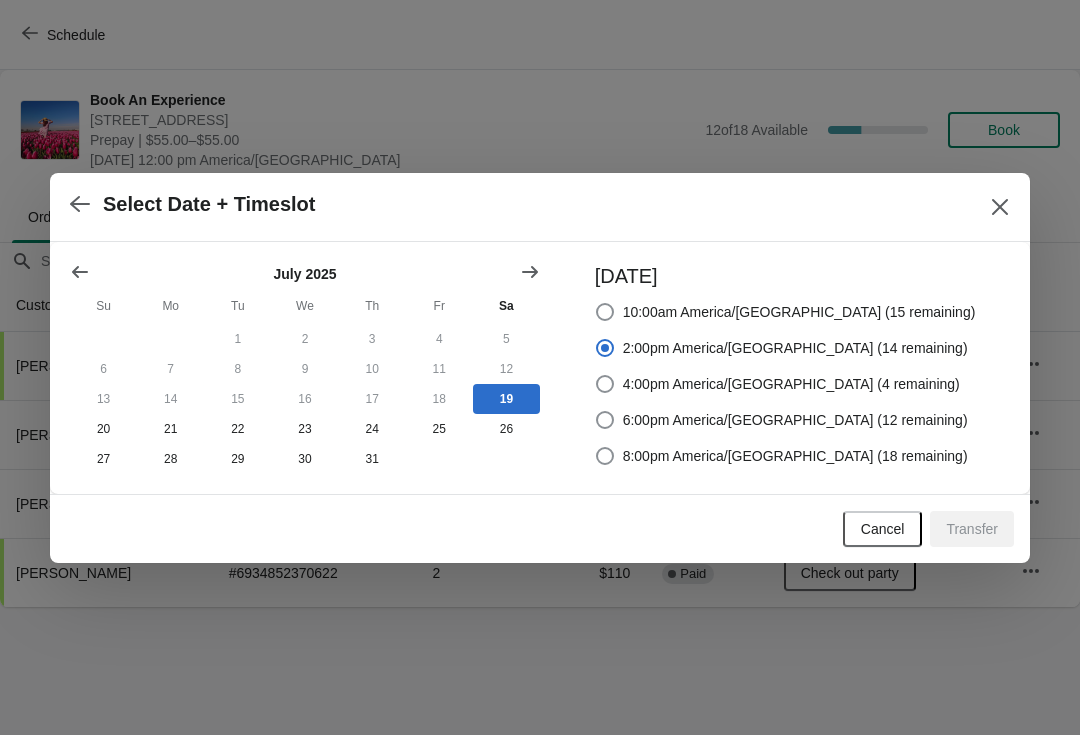 radio on "true" 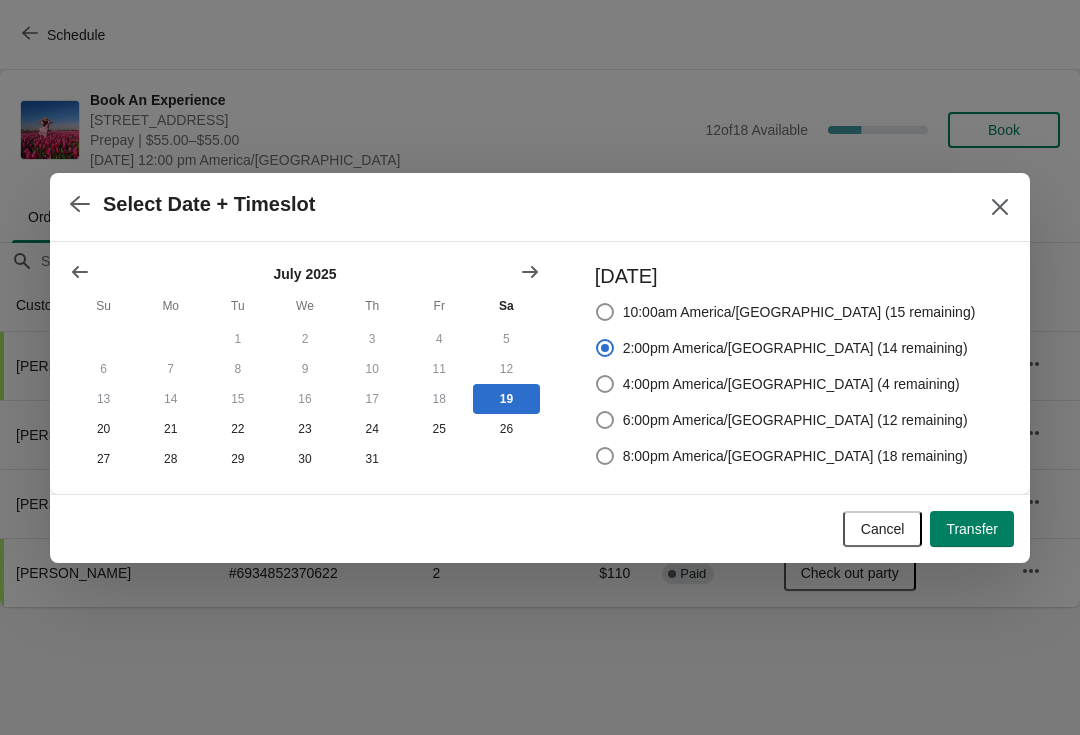 click on "Transfer" at bounding box center (972, 529) 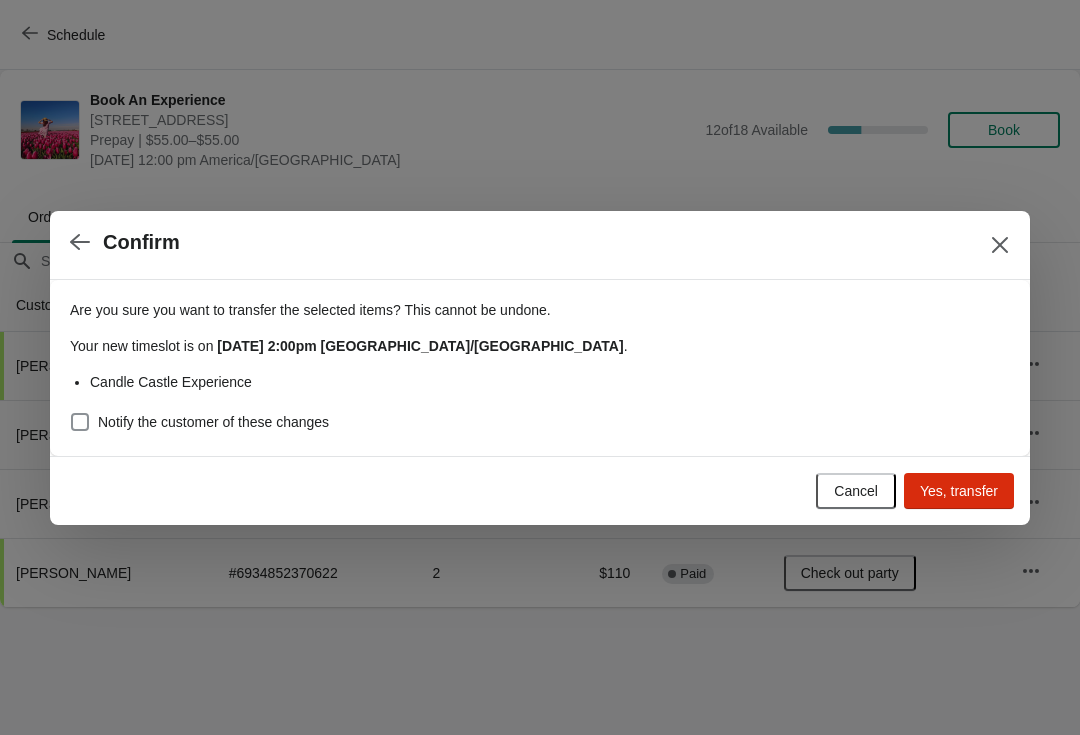click on "Notify the customer of these changes" at bounding box center (199, 422) 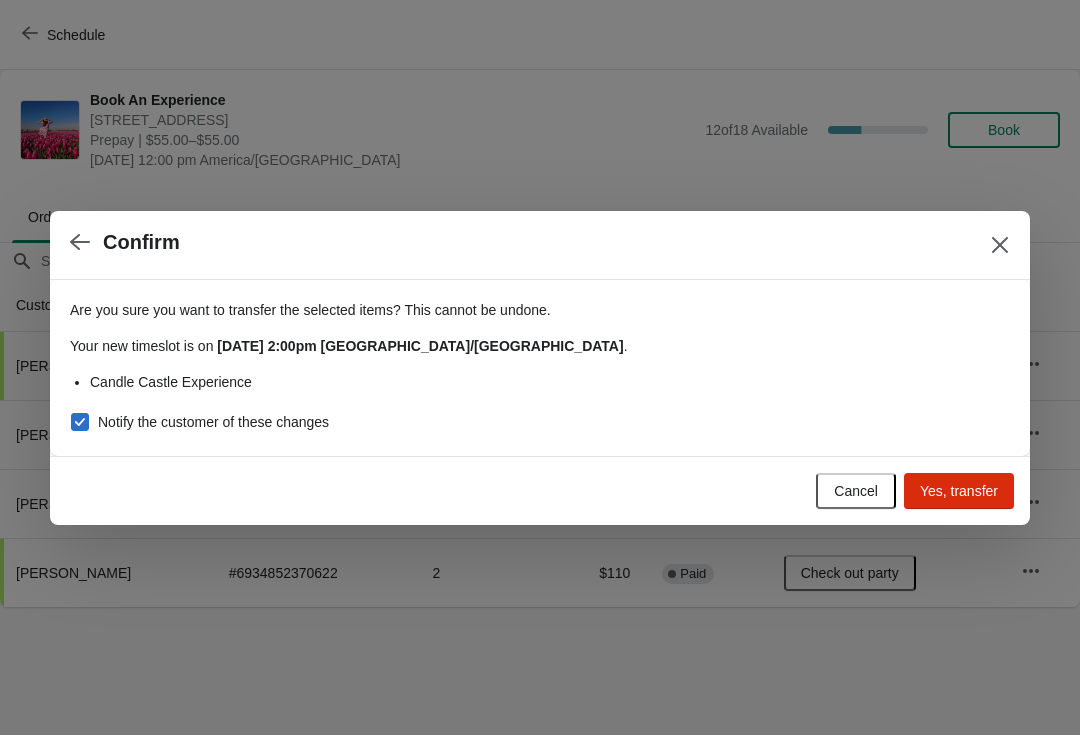 checkbox on "true" 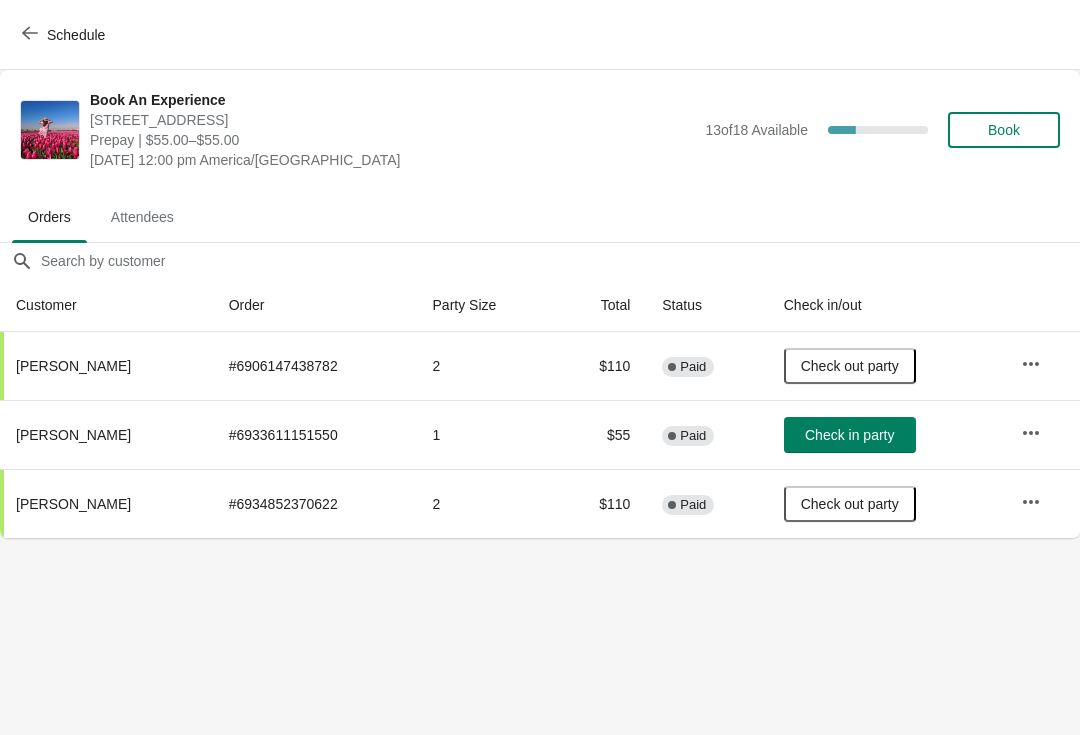 click 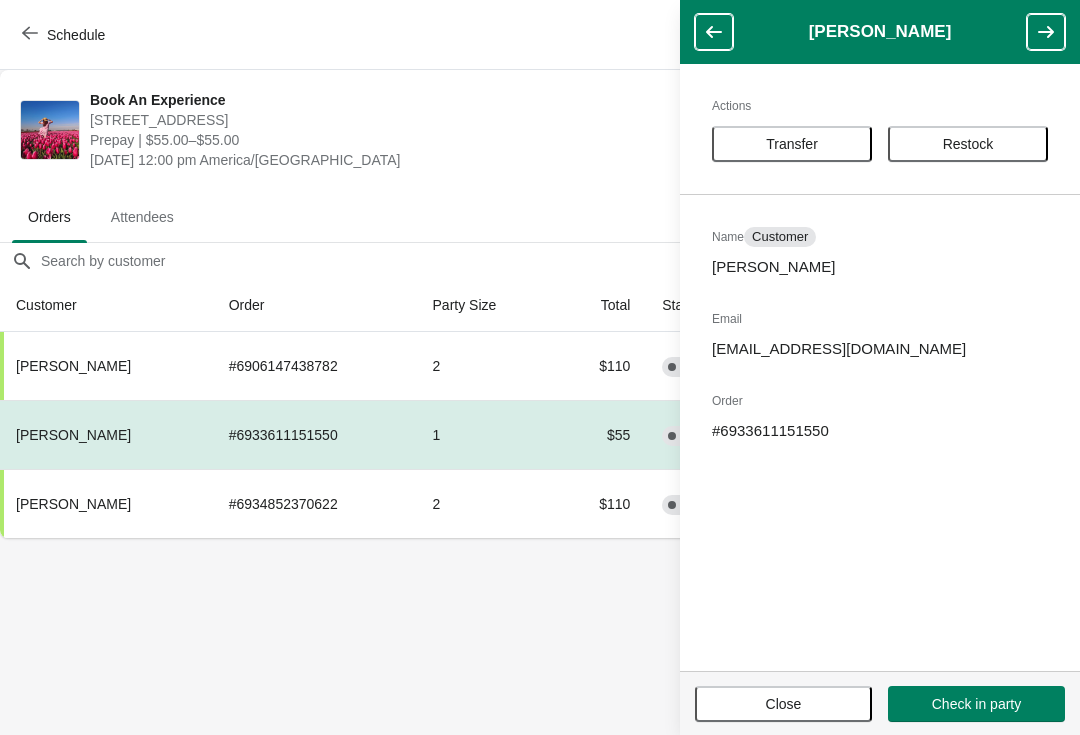 click on "Transfer" at bounding box center [792, 144] 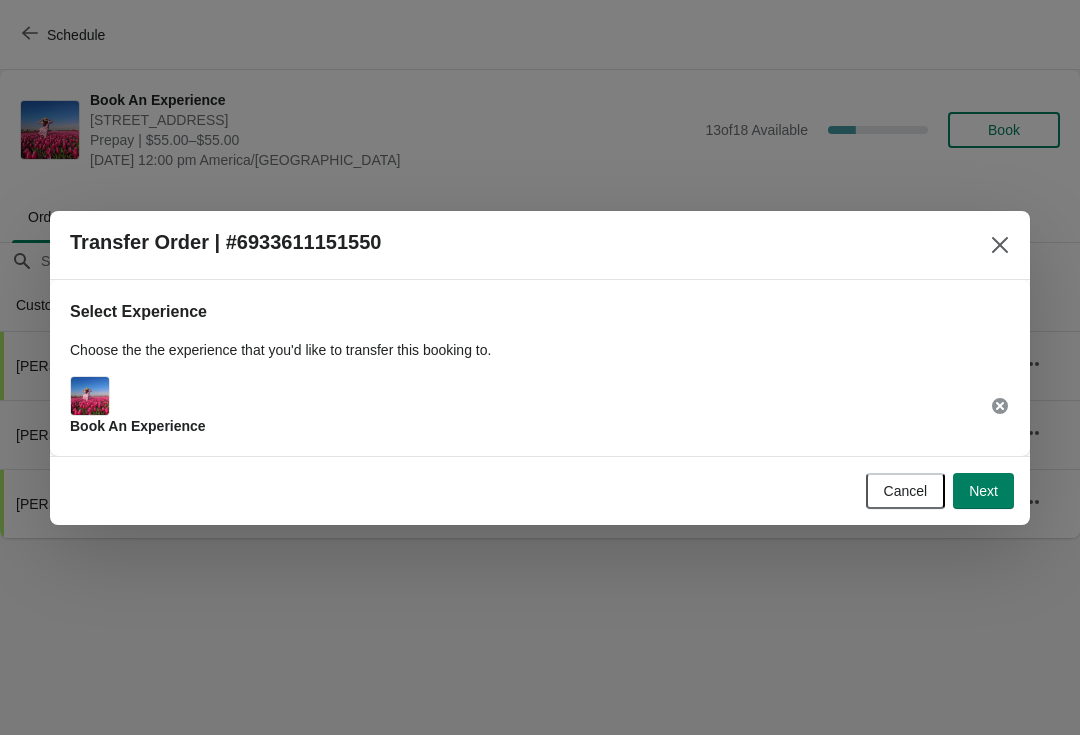 click on "Next" at bounding box center (983, 491) 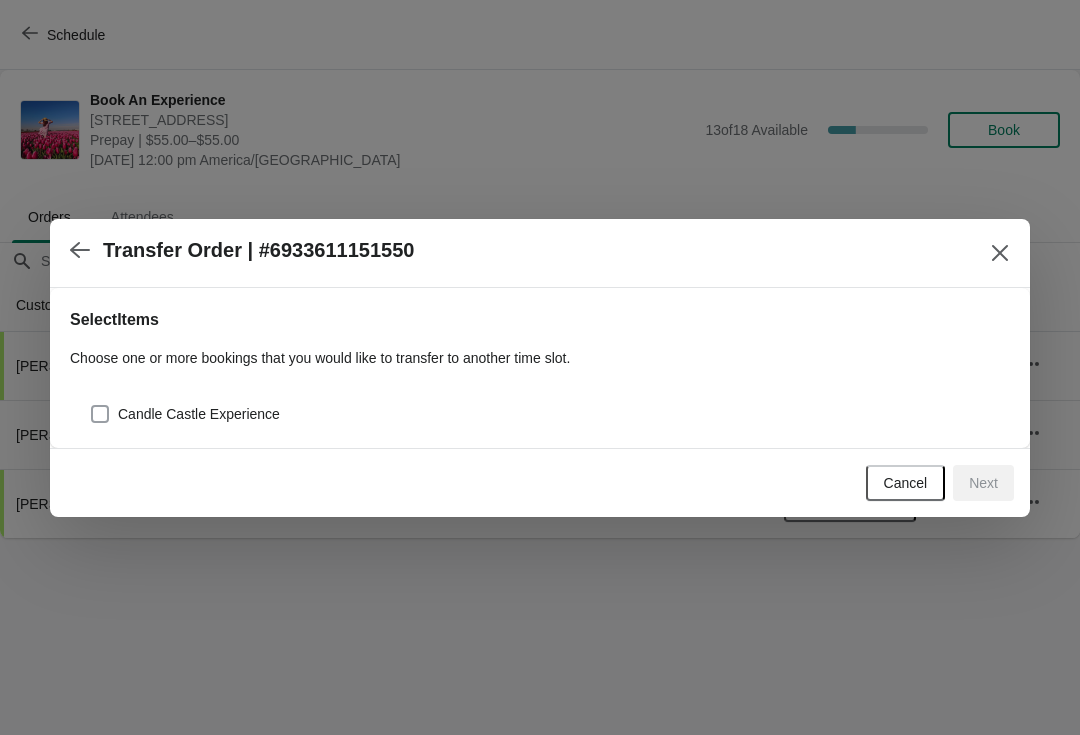 click on "Candle Castle Experience" at bounding box center (199, 414) 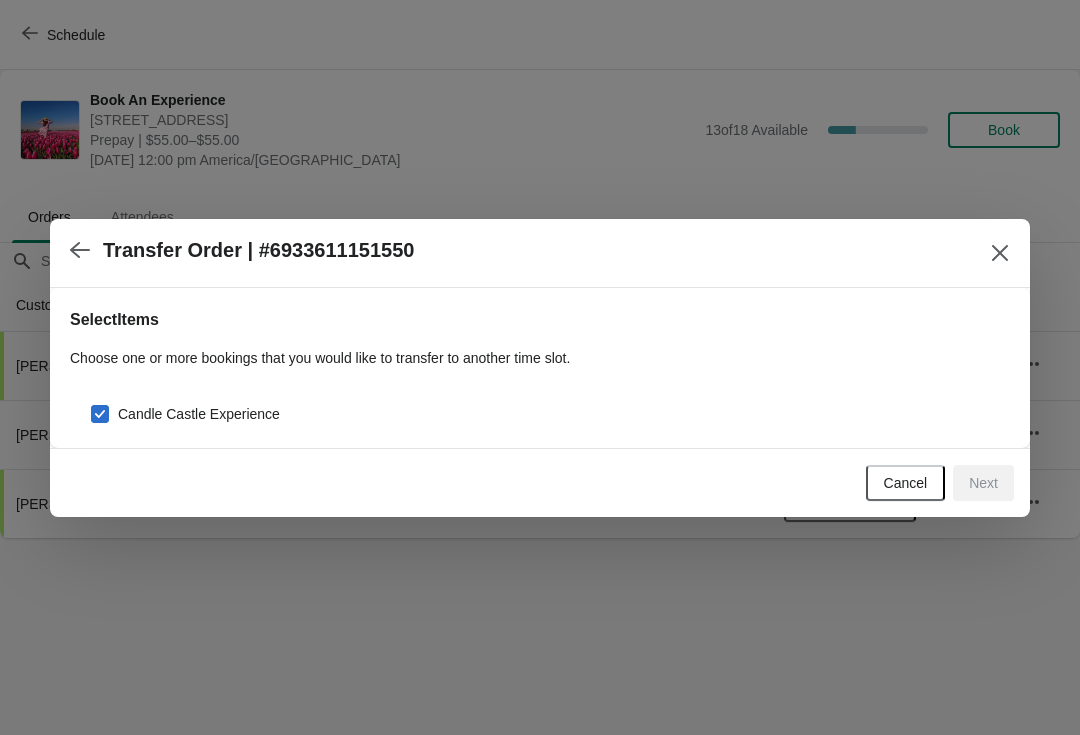 checkbox on "true" 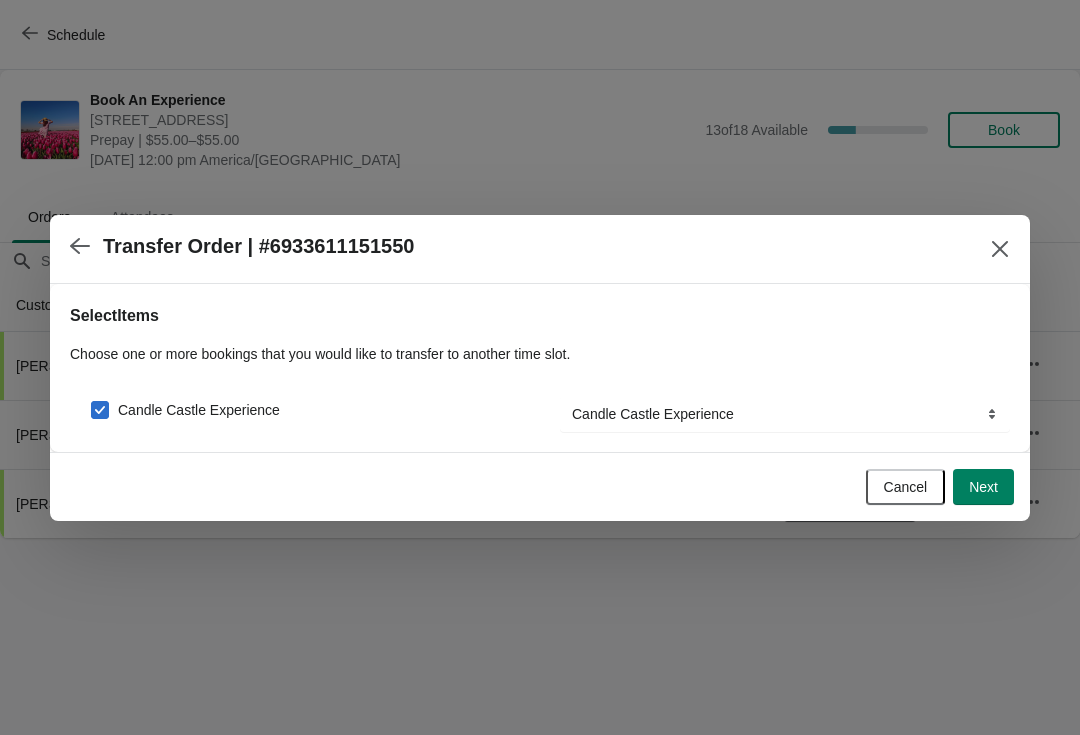 click on "Next" at bounding box center [983, 487] 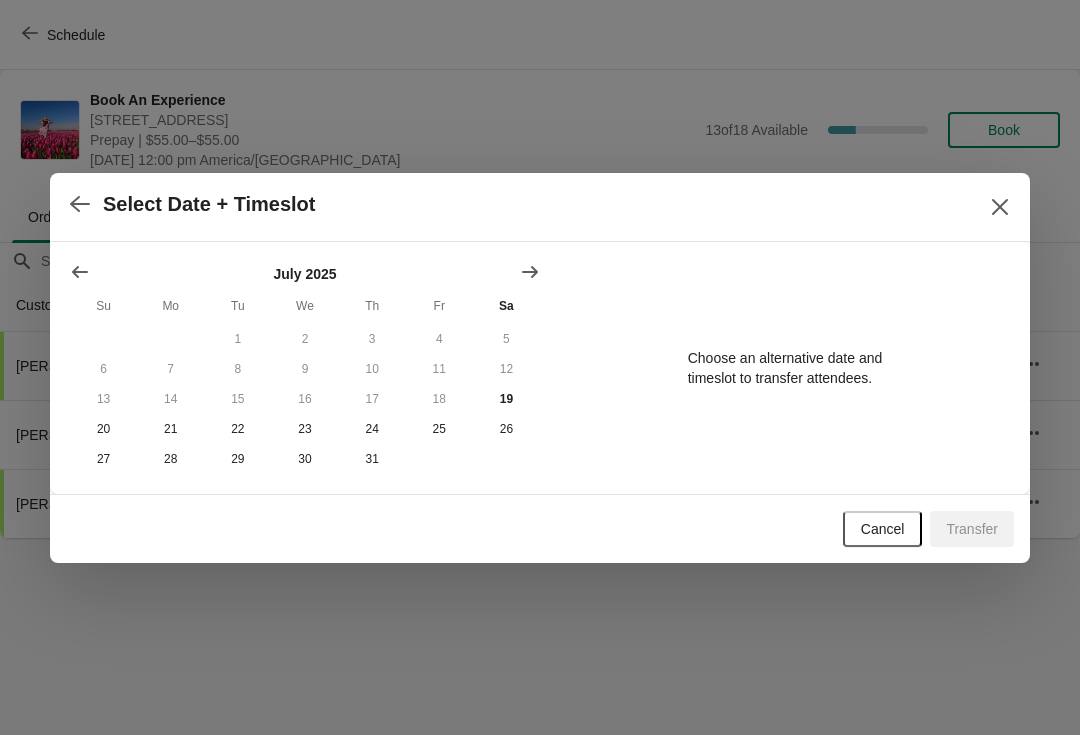 click on "12" at bounding box center (506, 369) 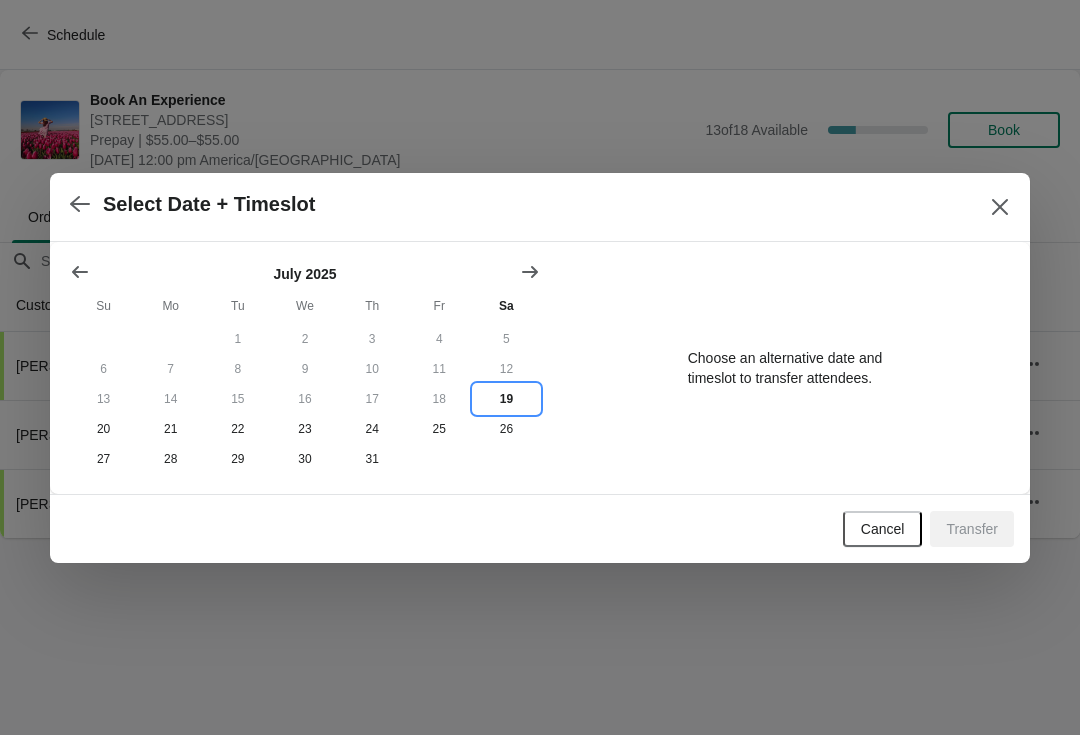 click on "19" at bounding box center (506, 399) 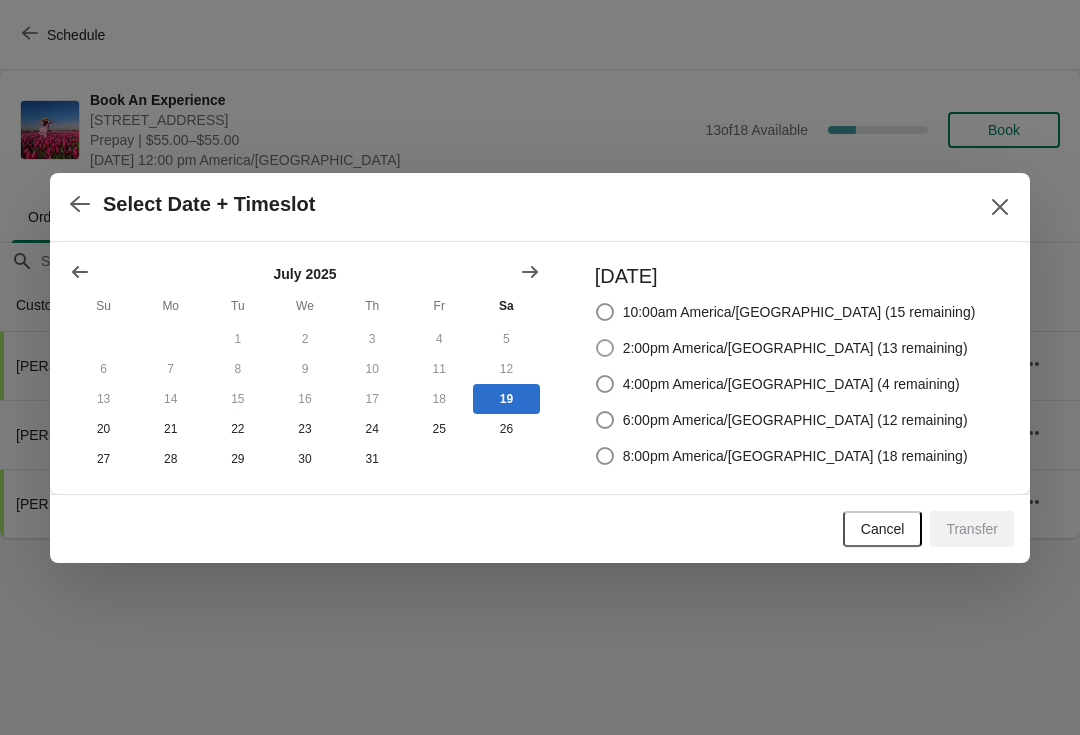 click on "2:00pm America/[GEOGRAPHIC_DATA] (13 remaining)" at bounding box center (795, 348) 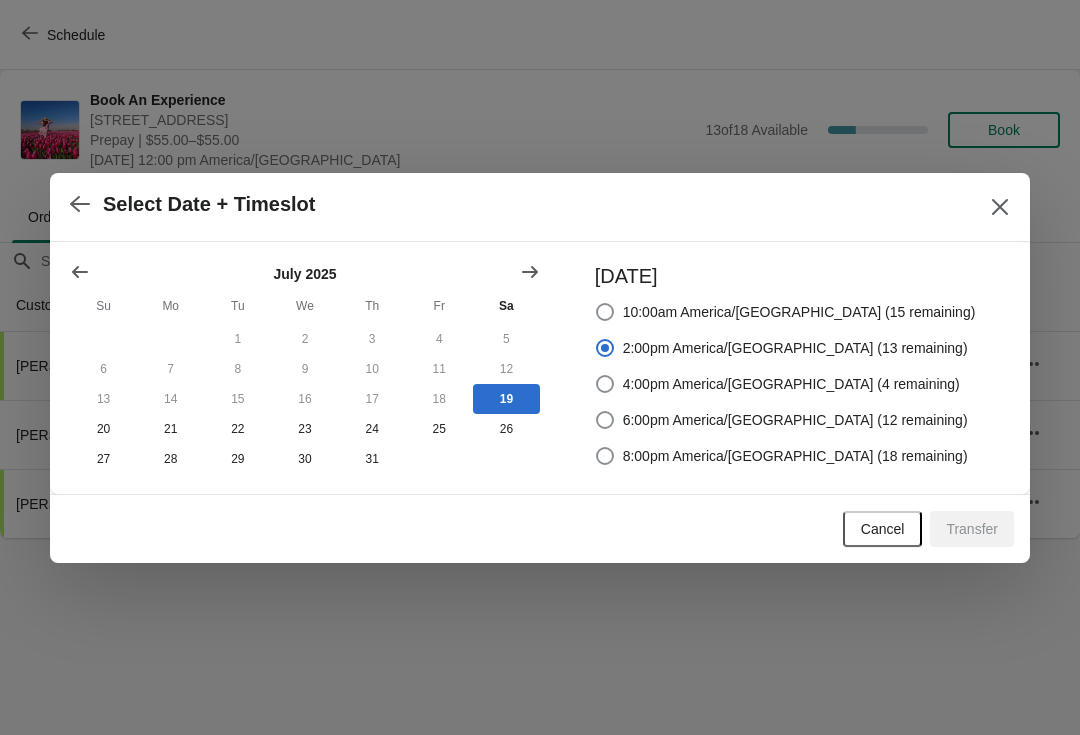 radio on "true" 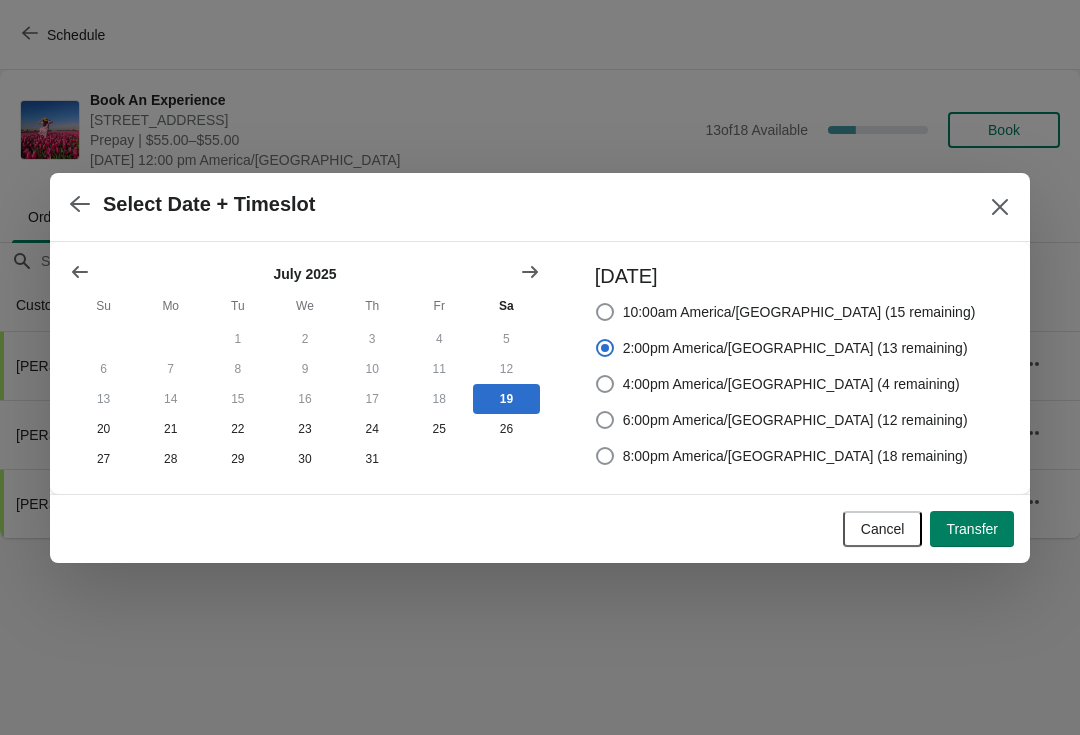 click on "Transfer" at bounding box center (972, 529) 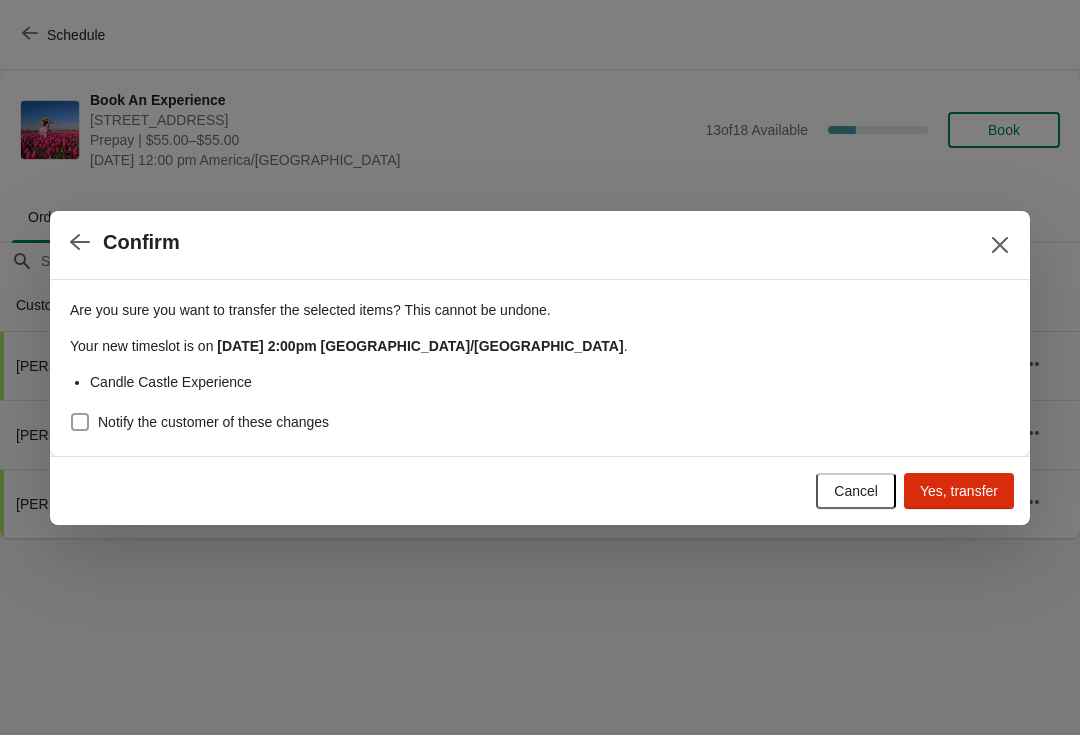 click on "Notify the customer of these changes" at bounding box center (213, 422) 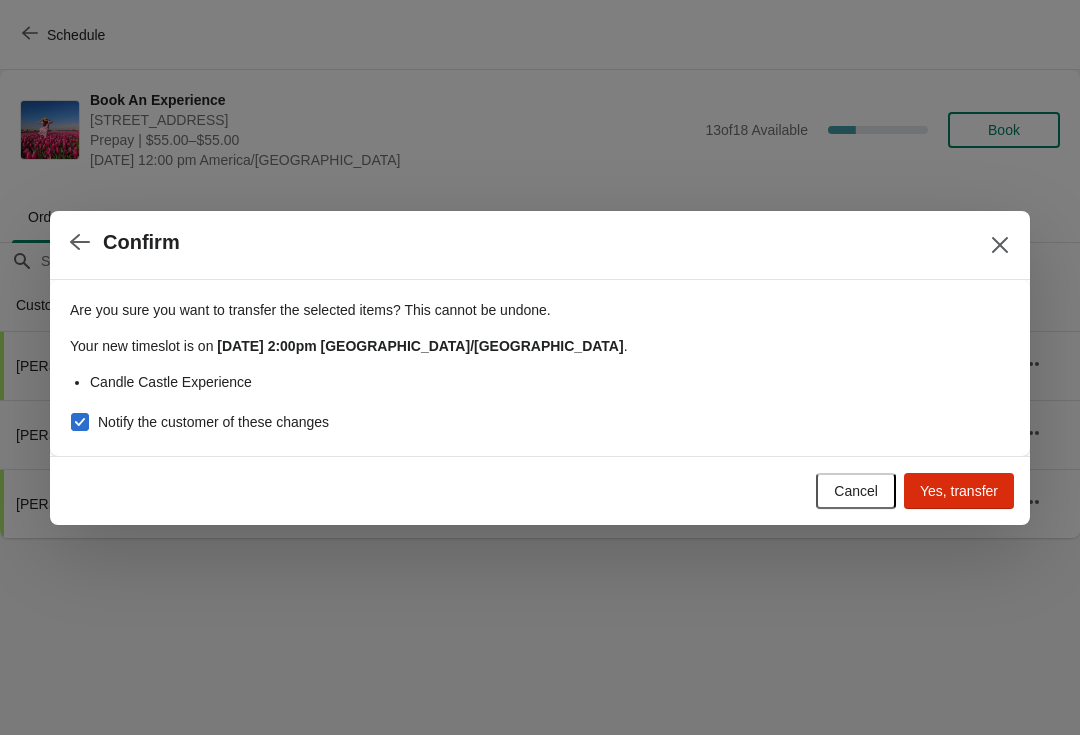 checkbox on "true" 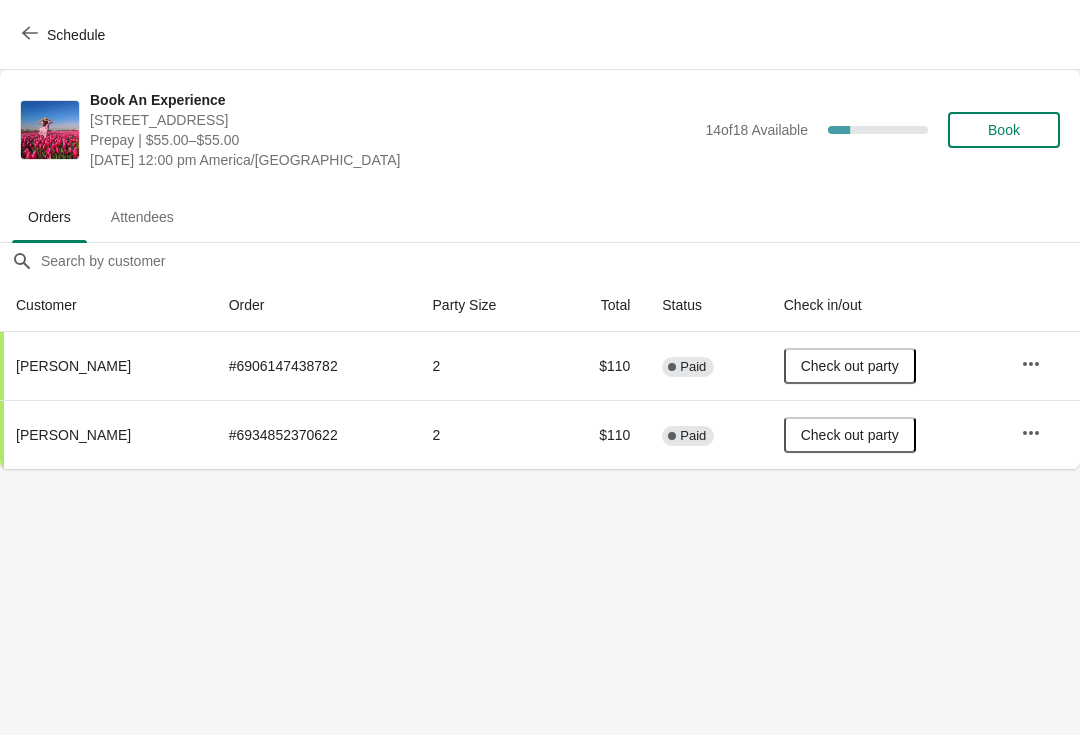 click on "Schedule" at bounding box center [65, 34] 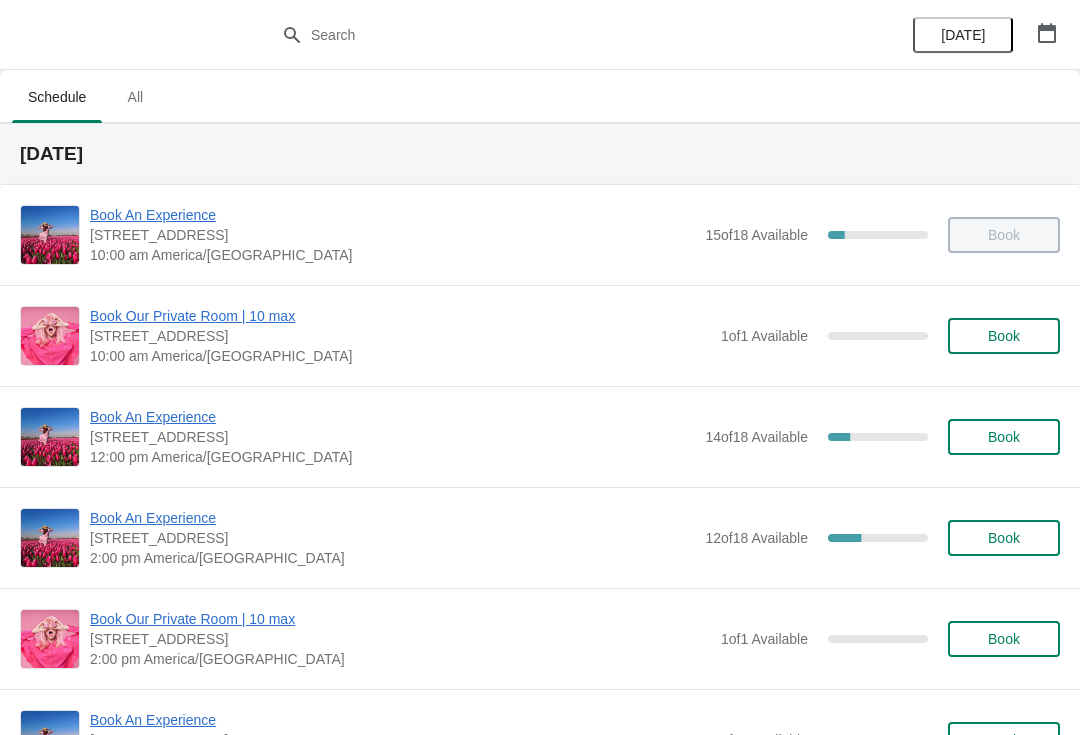 click on "Book An Experience" at bounding box center (392, 518) 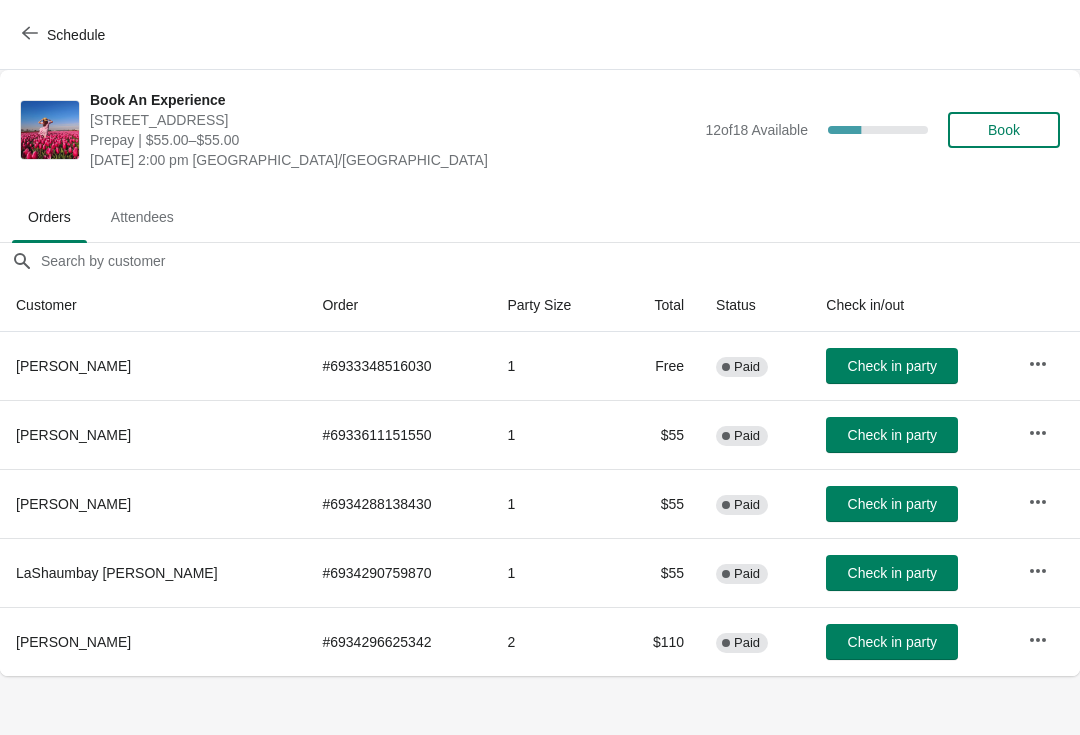 click on "Schedule" at bounding box center (65, 35) 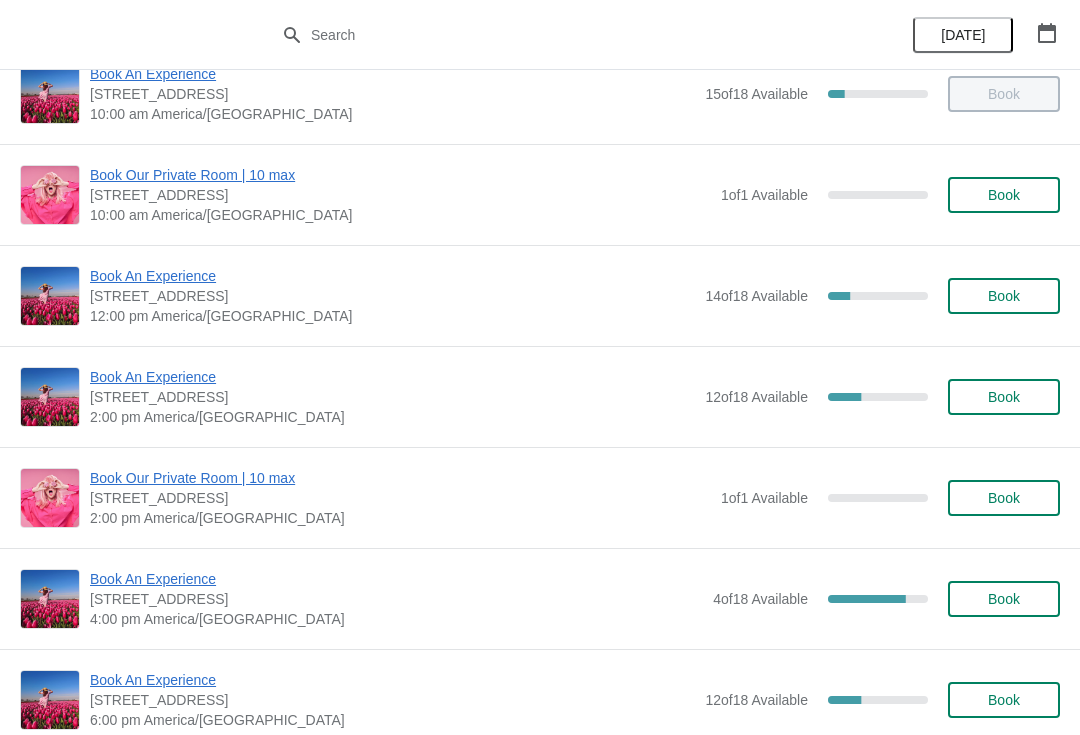 scroll, scrollTop: 236, scrollLeft: 0, axis: vertical 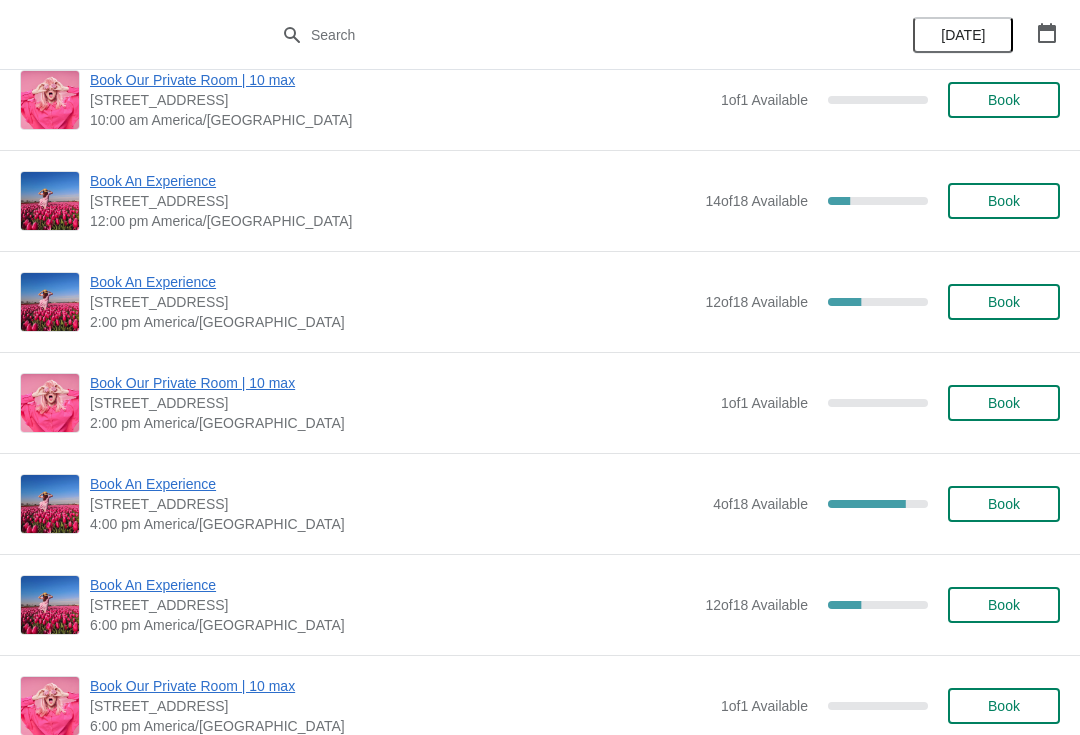 click on "Book An Experience" at bounding box center (396, 484) 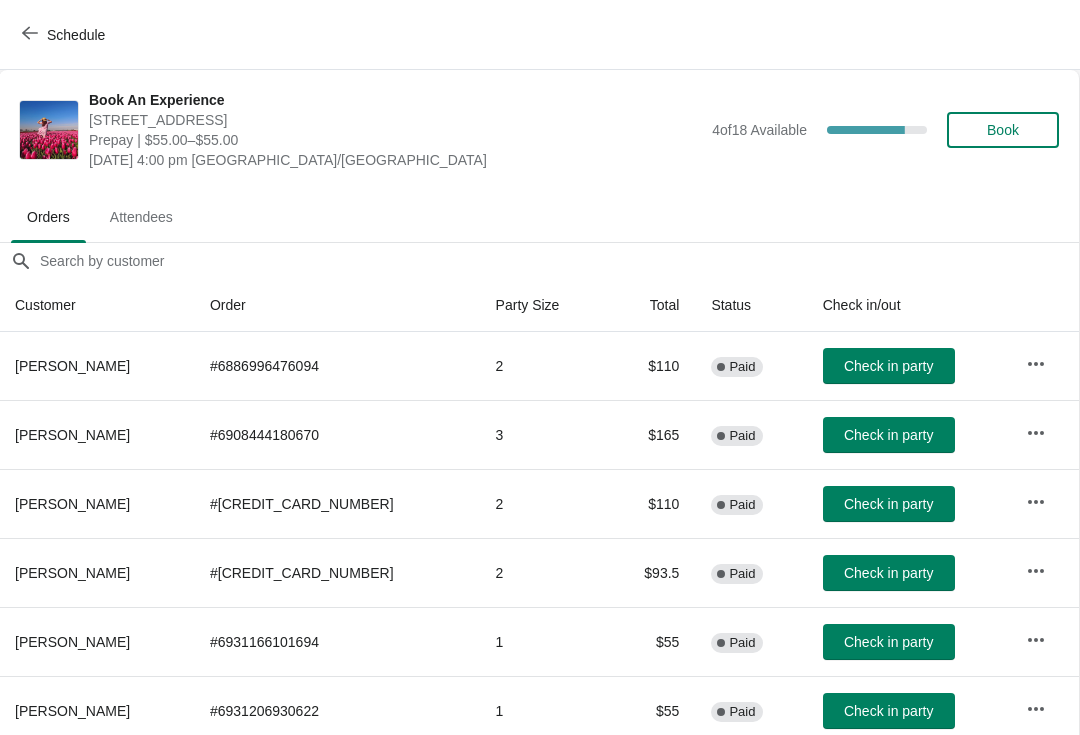 scroll, scrollTop: 0, scrollLeft: 1, axis: horizontal 